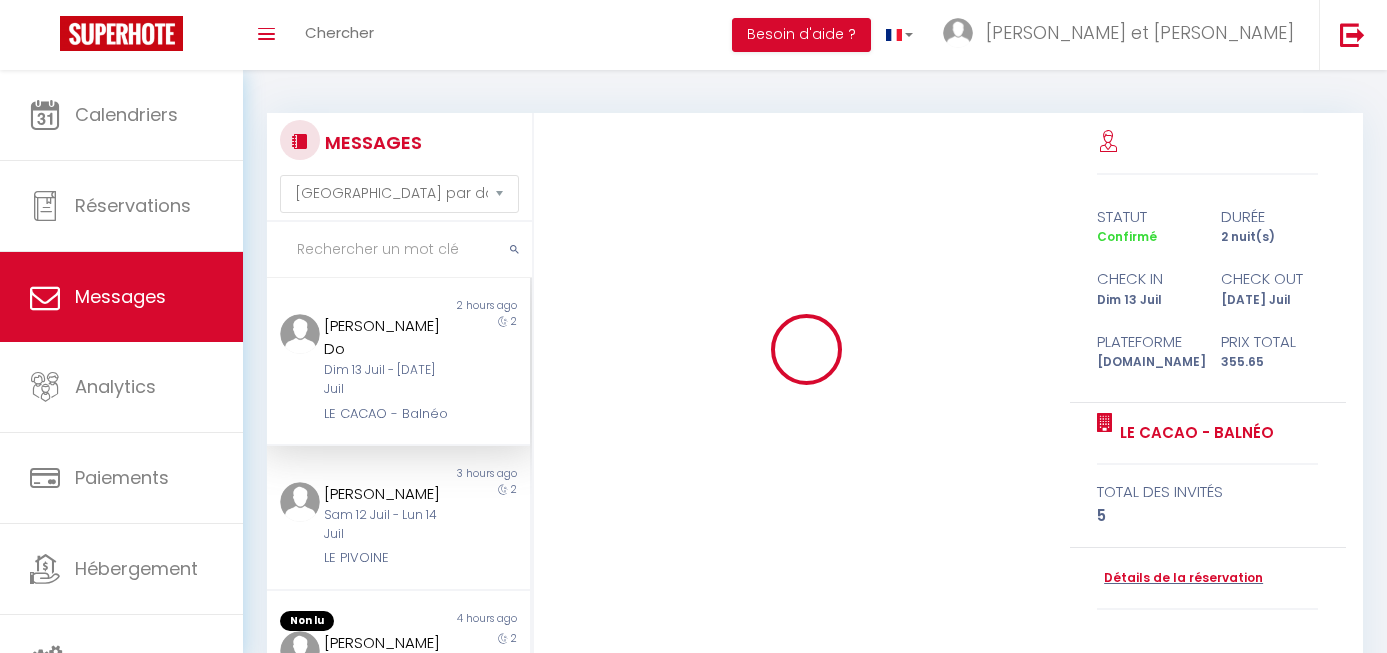 select on "message" 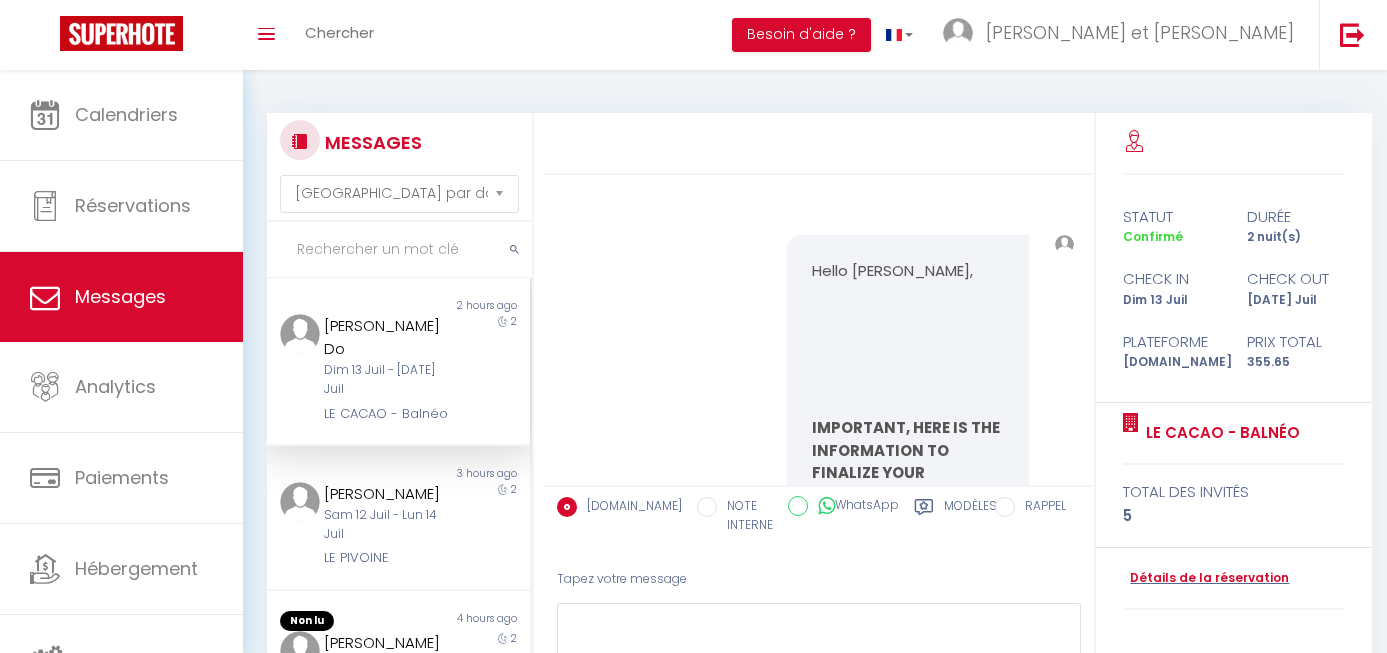 scroll, scrollTop: 0, scrollLeft: 0, axis: both 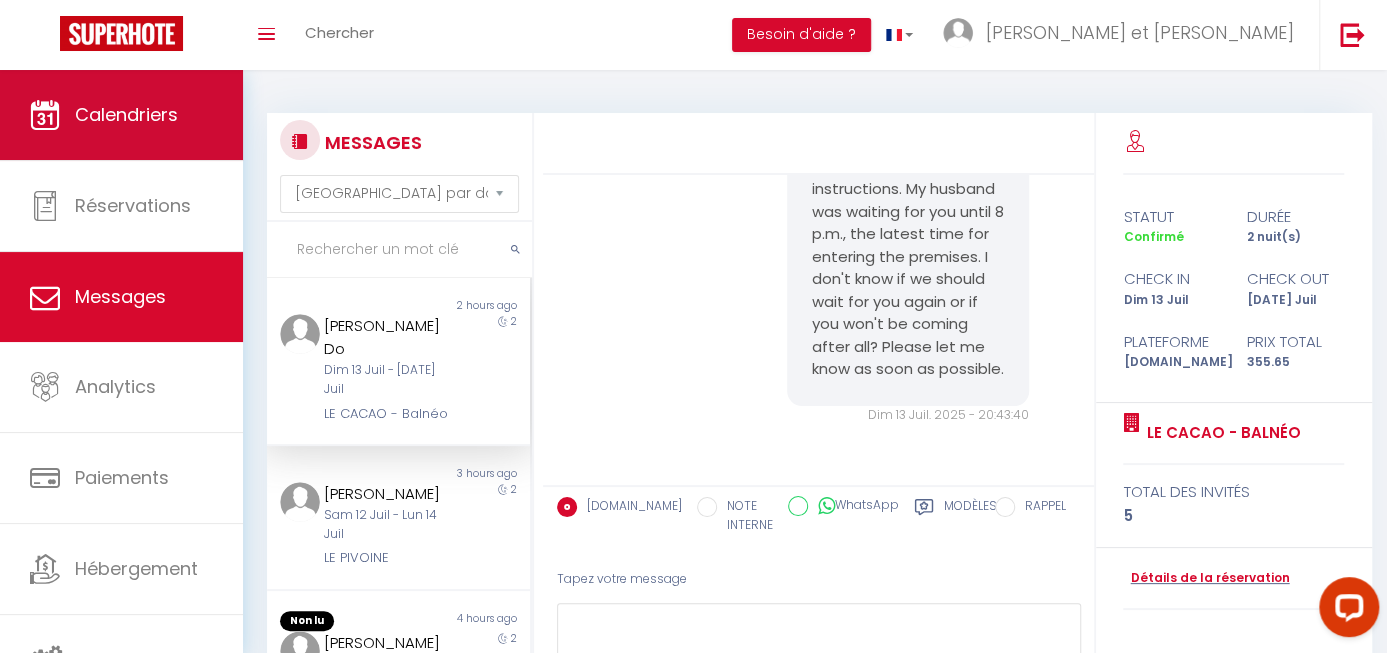 click on "Calendriers" at bounding box center (126, 114) 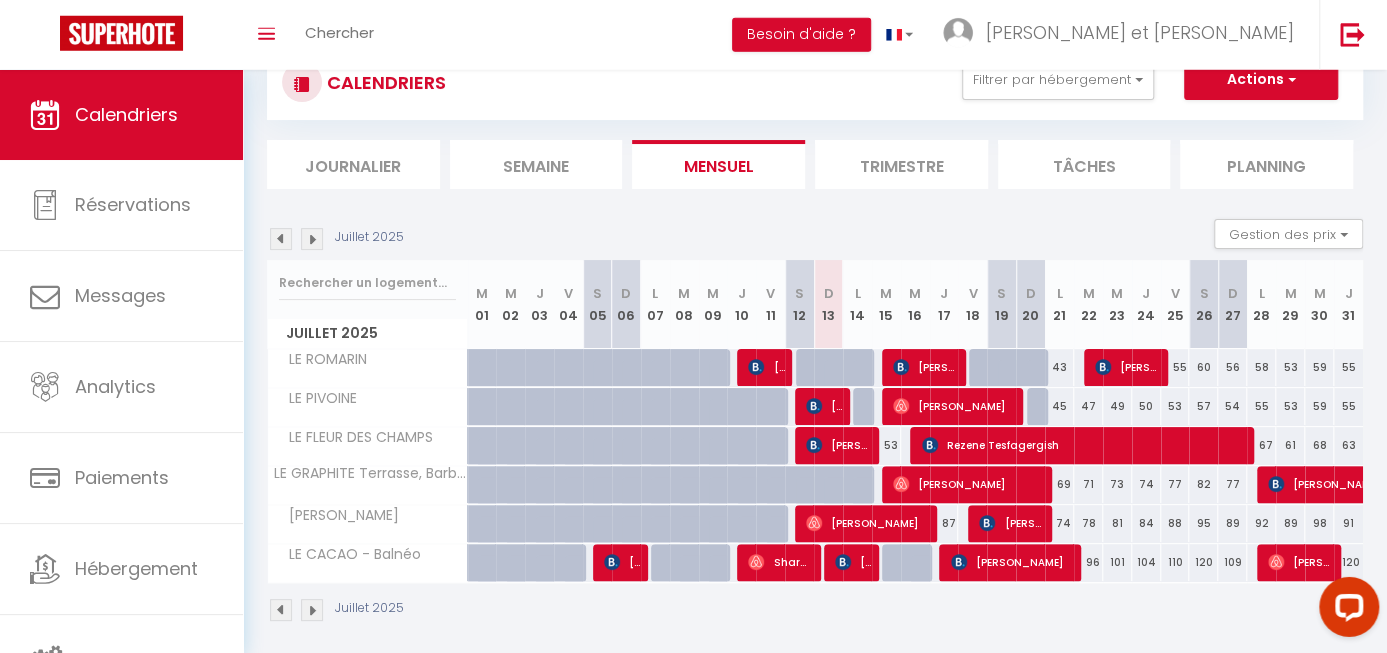 scroll, scrollTop: 78, scrollLeft: 0, axis: vertical 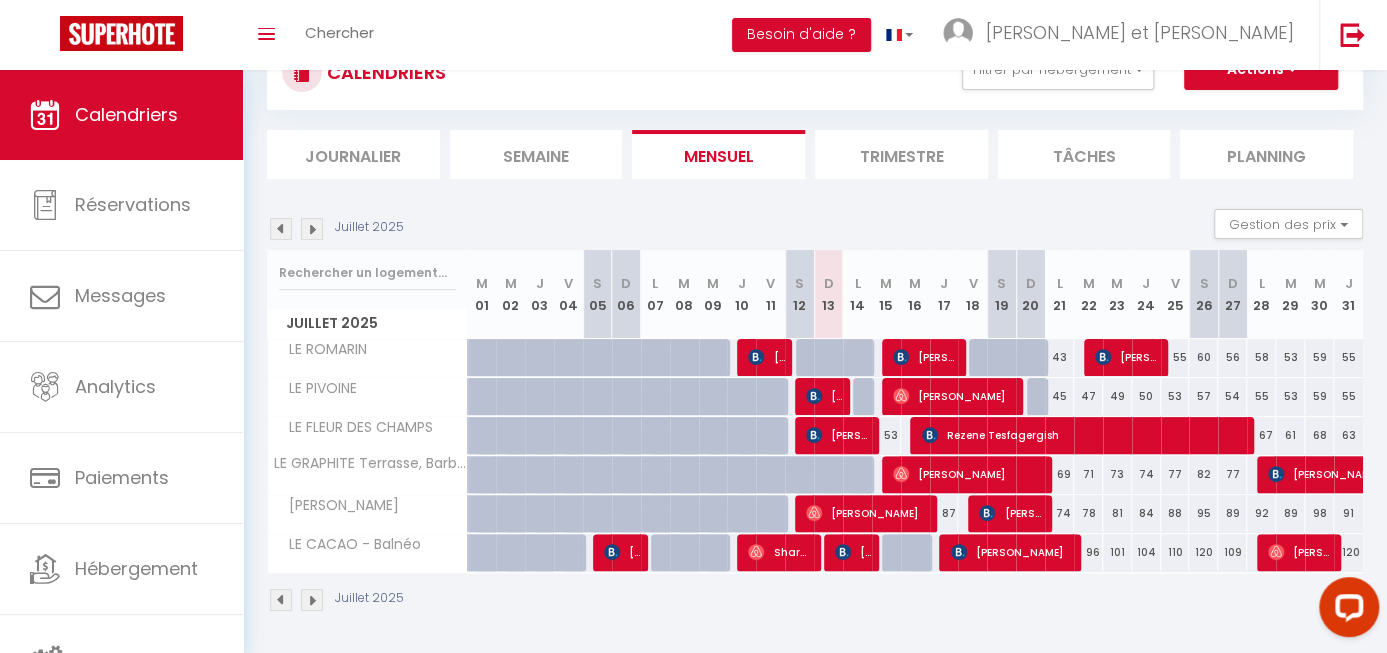click at bounding box center (843, 552) 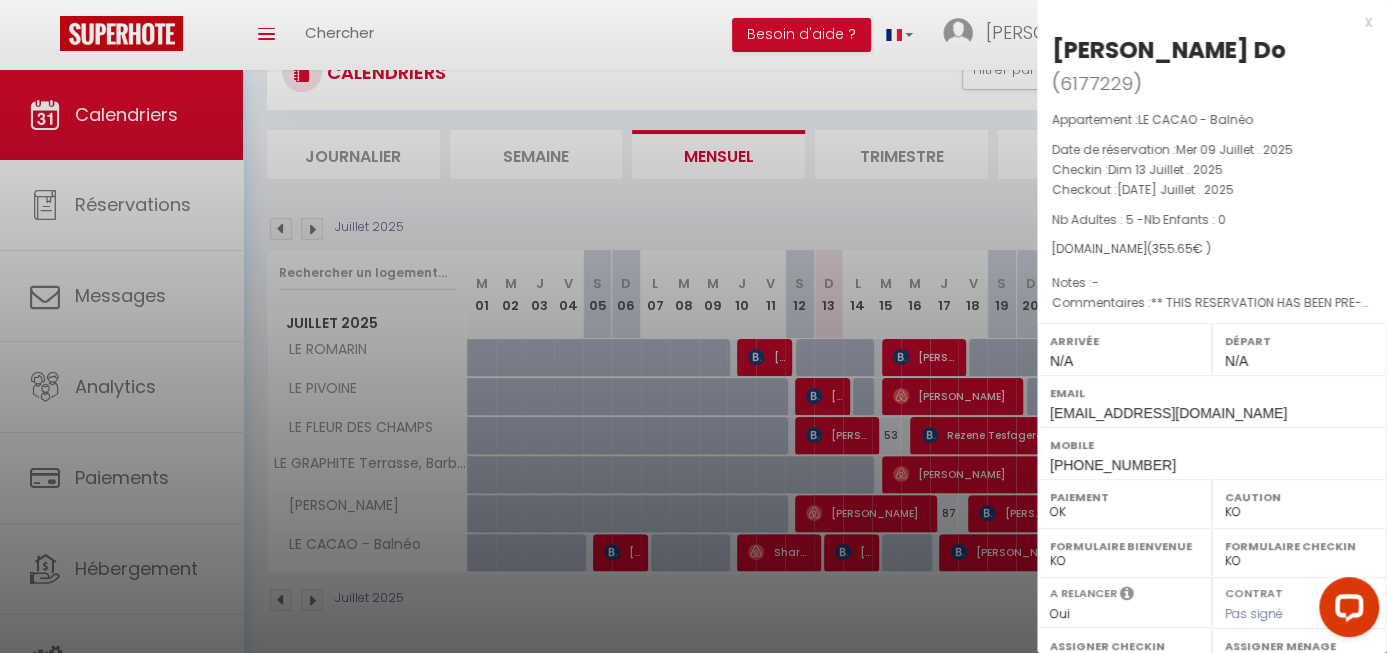 click on "x" at bounding box center [1204, 22] 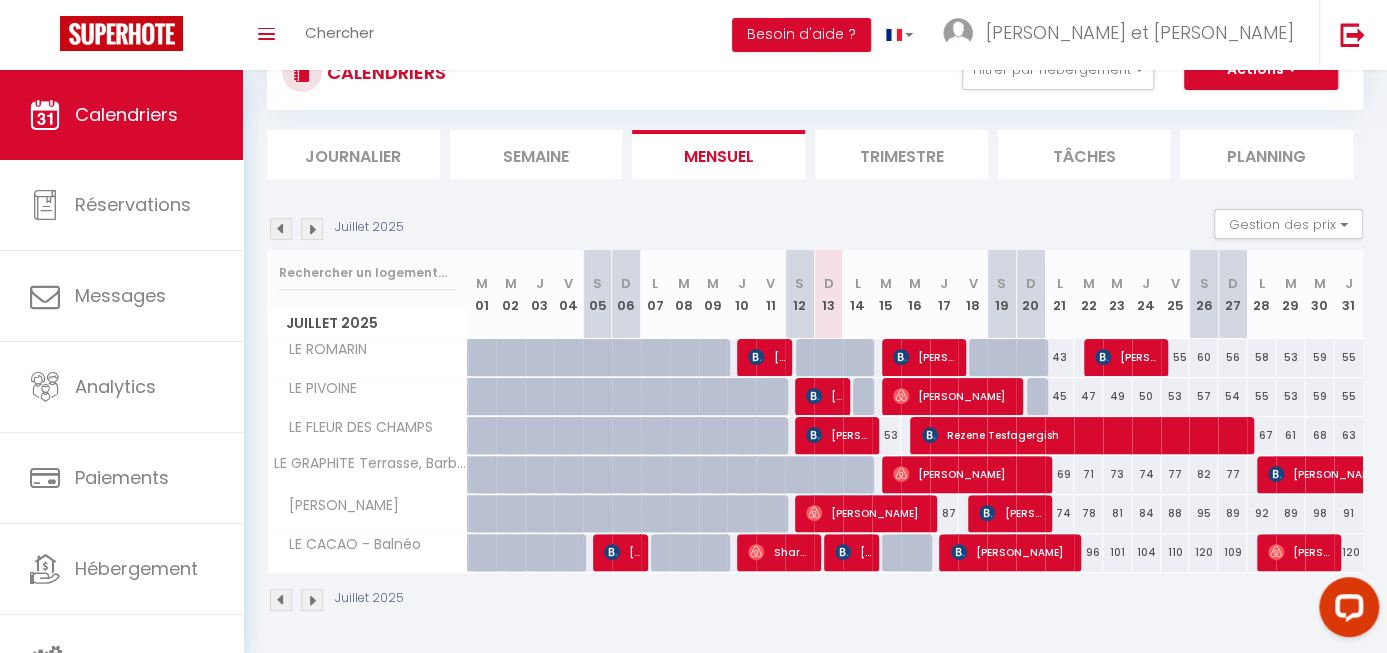 click on "[PERSON_NAME] Do" at bounding box center (854, 552) 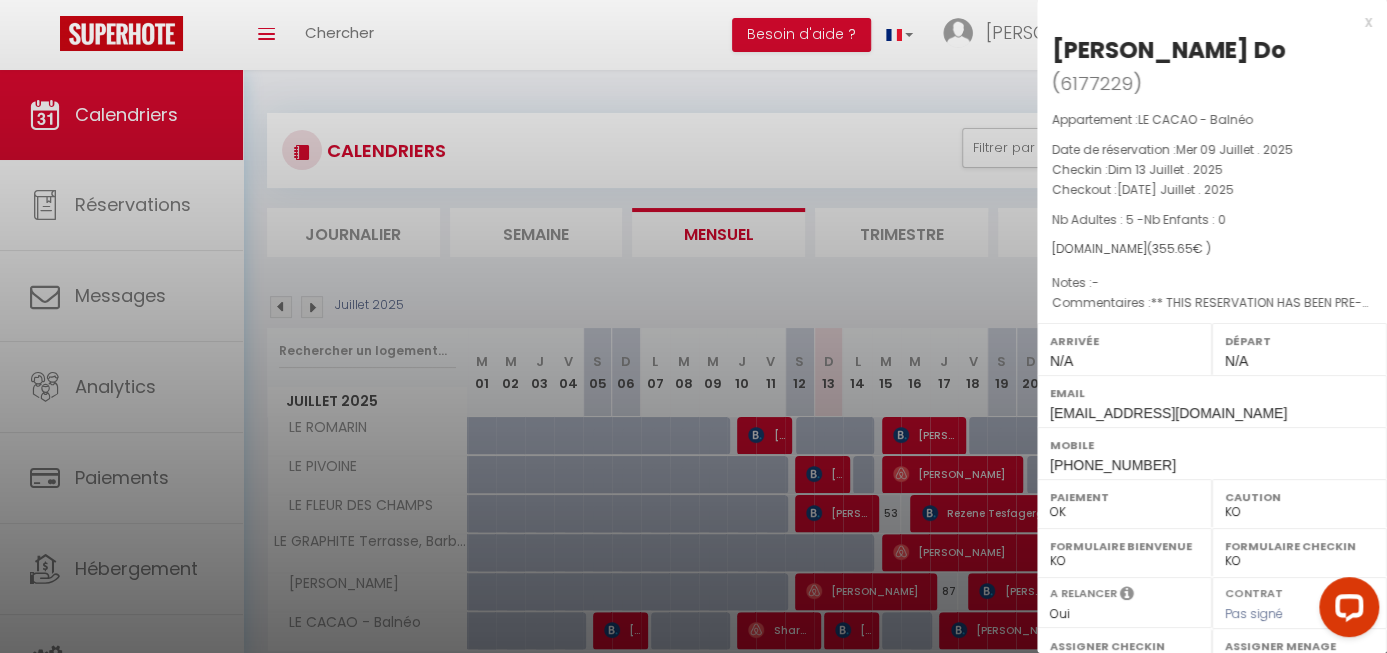 scroll, scrollTop: 78, scrollLeft: 0, axis: vertical 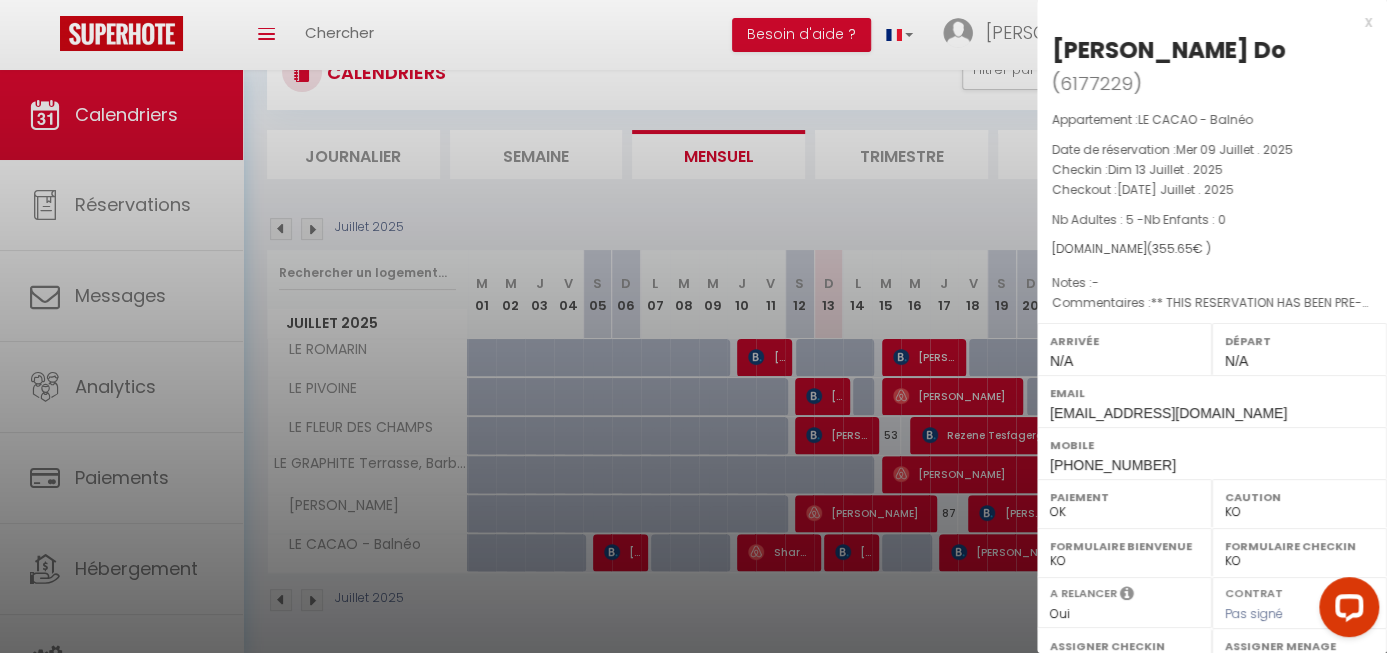 click at bounding box center (693, 326) 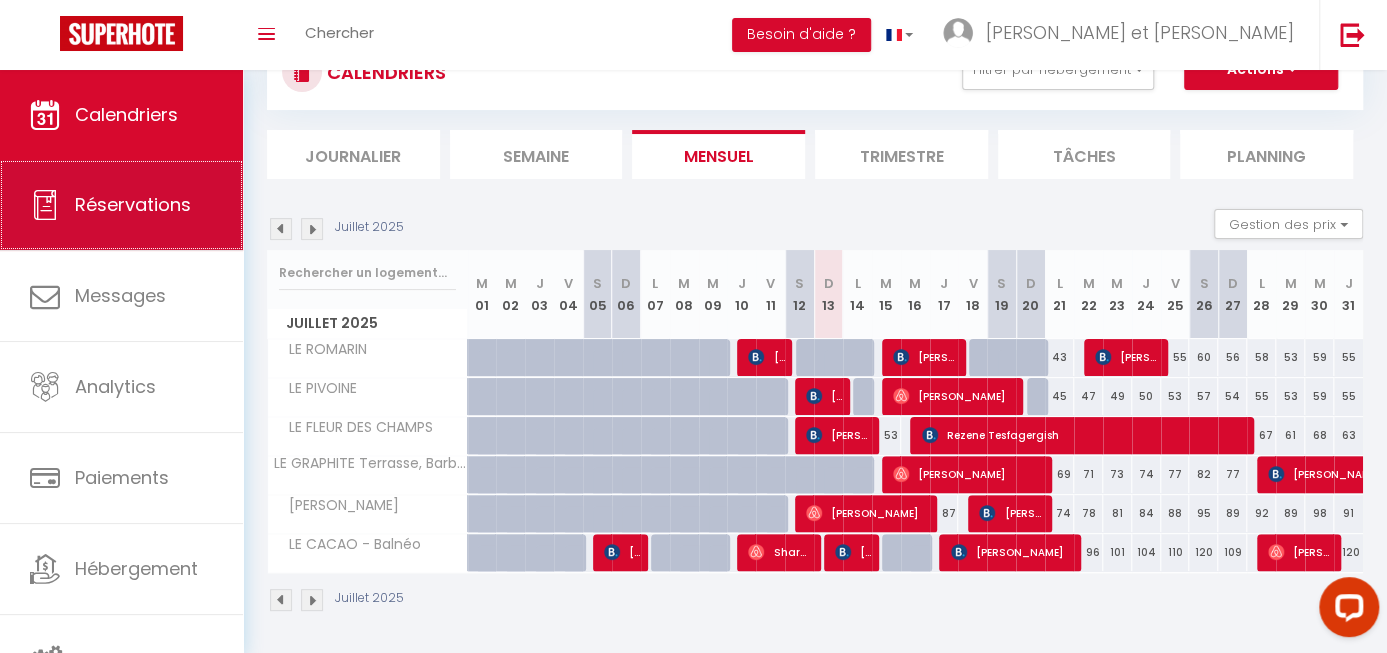 click on "Réservations" at bounding box center (121, 205) 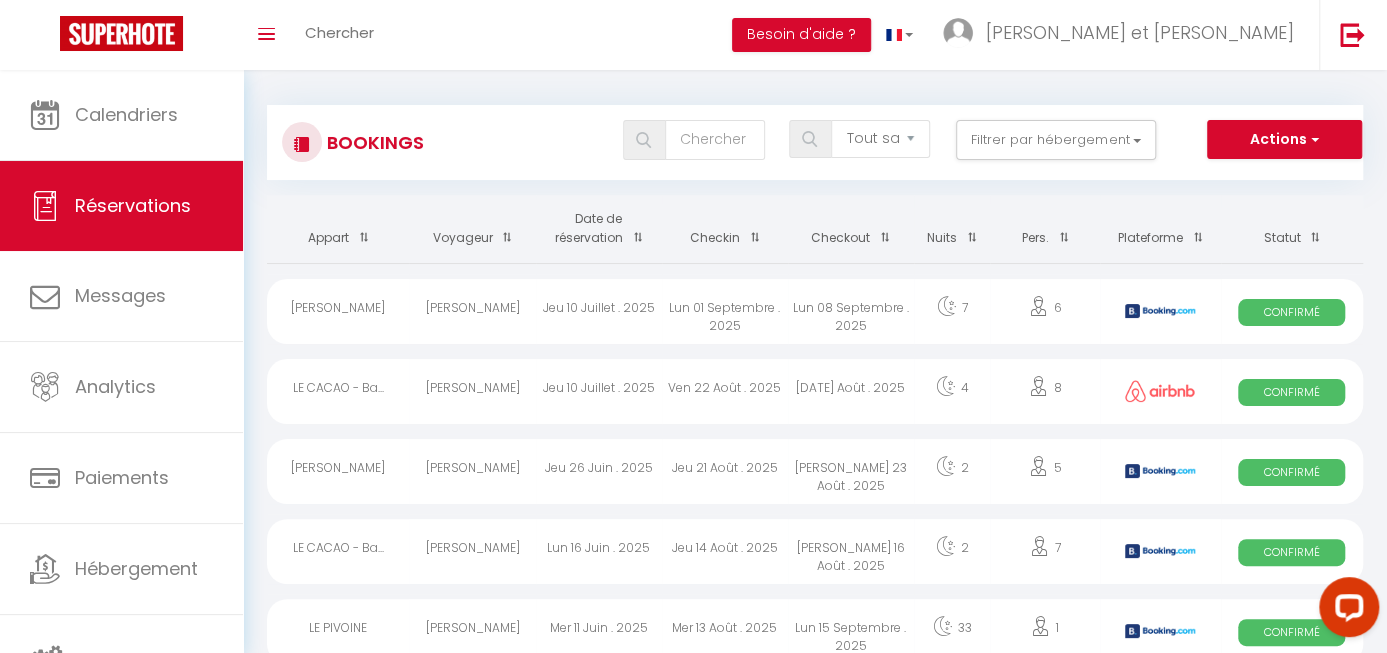 scroll, scrollTop: 116, scrollLeft: 0, axis: vertical 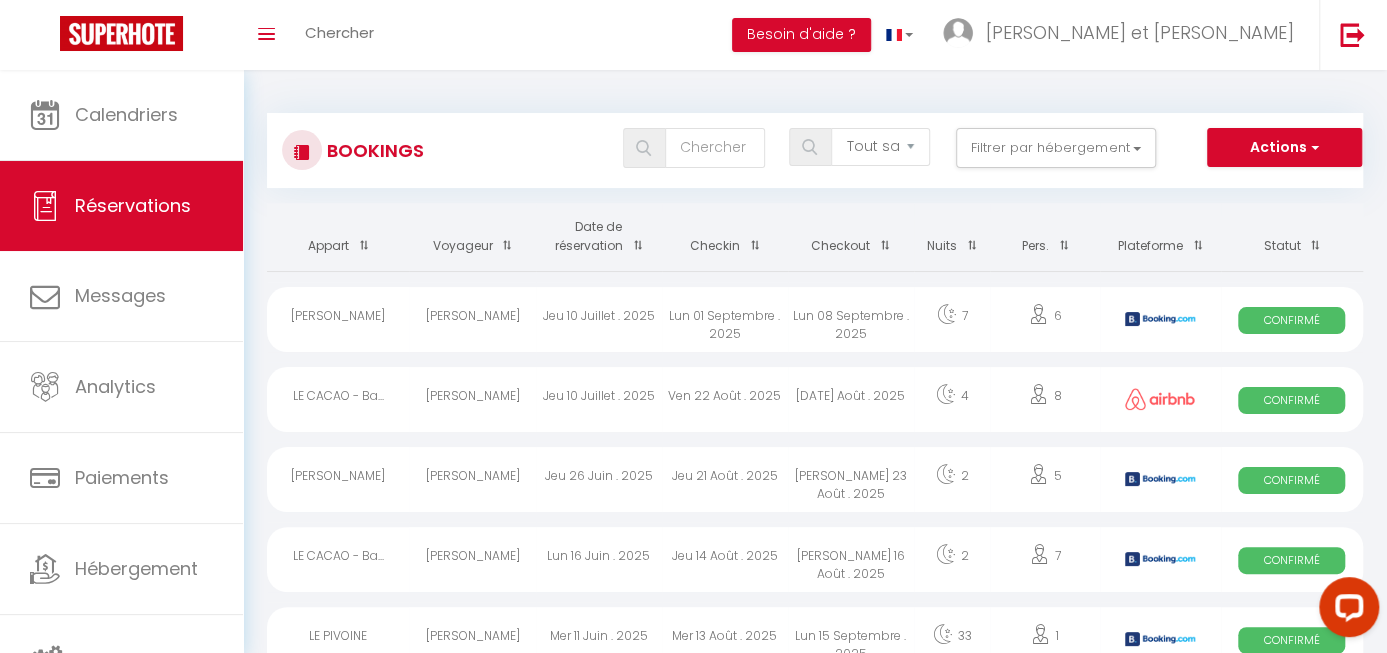 click on "Toggle menubar     Chercher   BUTTON
Besoin d'aide ?
[PERSON_NAME] et Hossaine   Paramètres        Équipe" at bounding box center [758, 35] 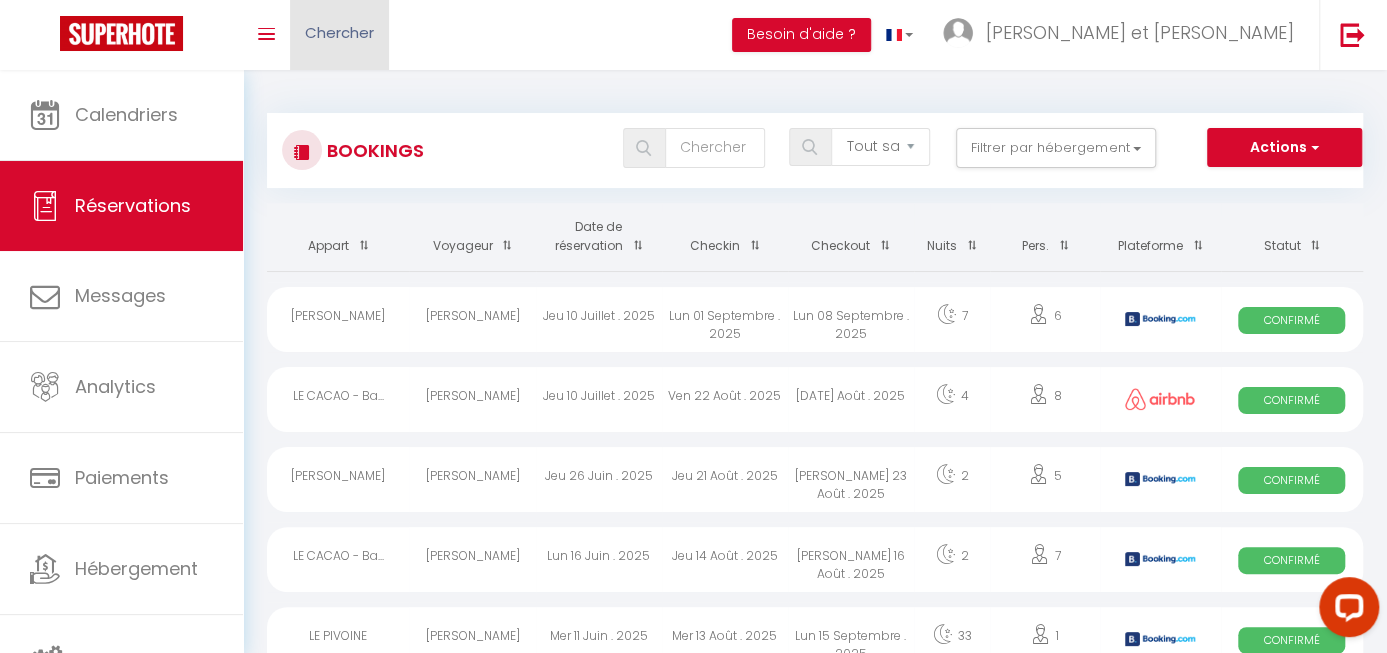 click on "Chercher" at bounding box center (339, 32) 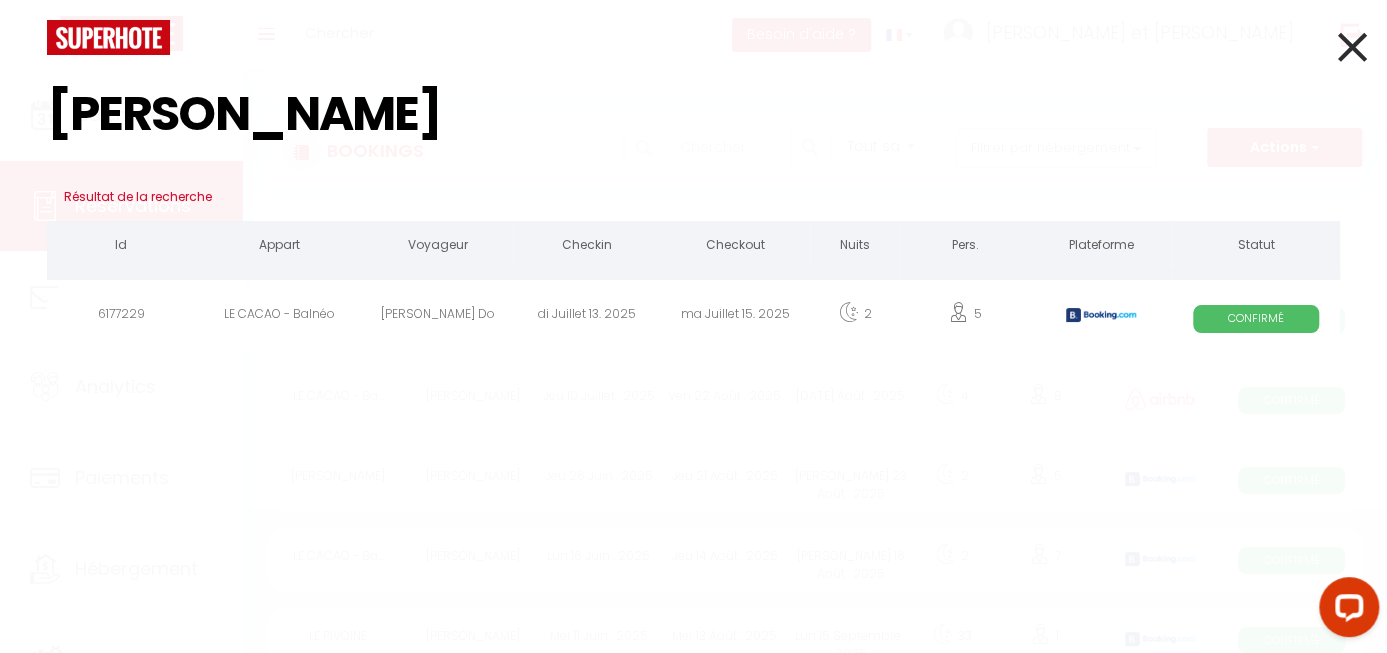 type on "[PERSON_NAME]" 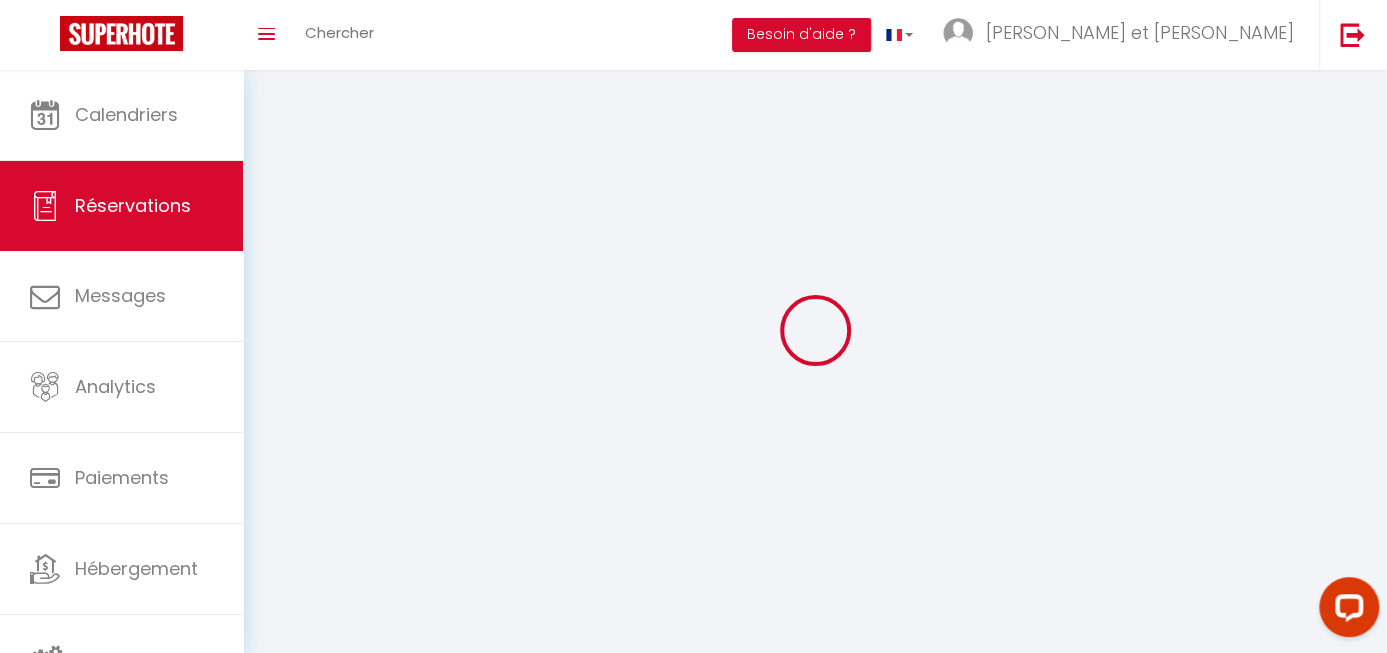type on "[PERSON_NAME]" 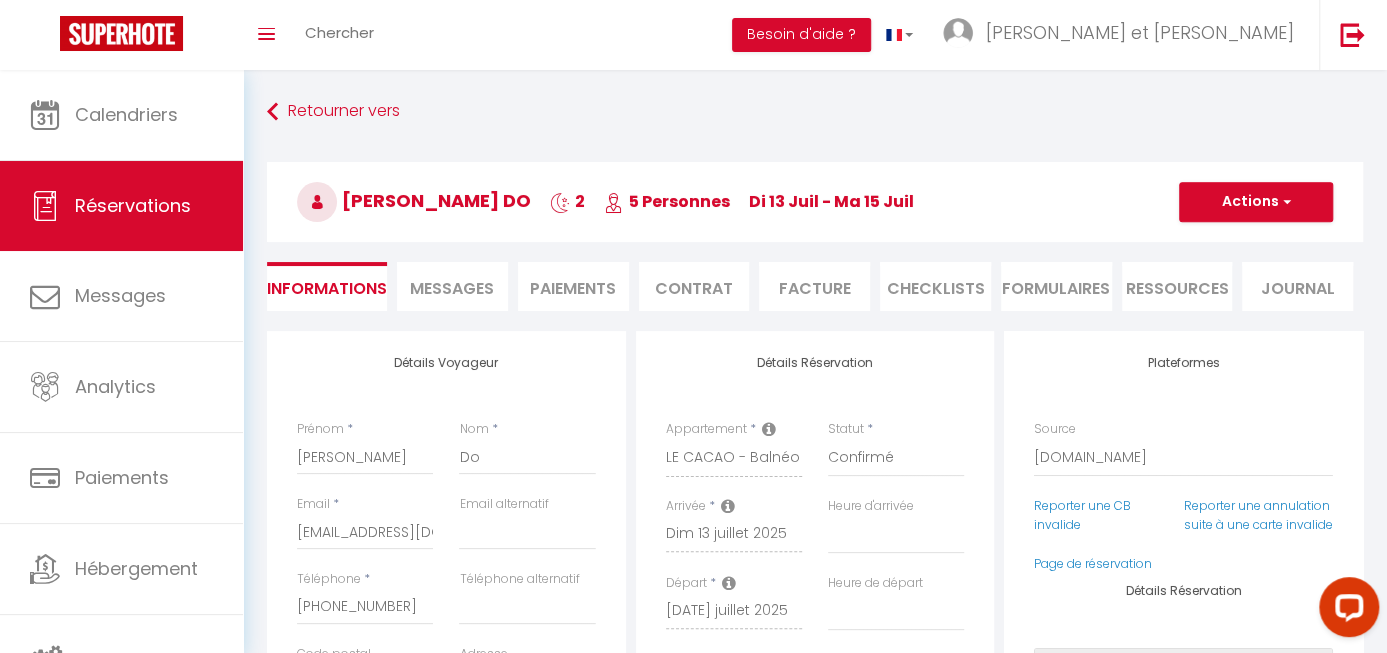 select 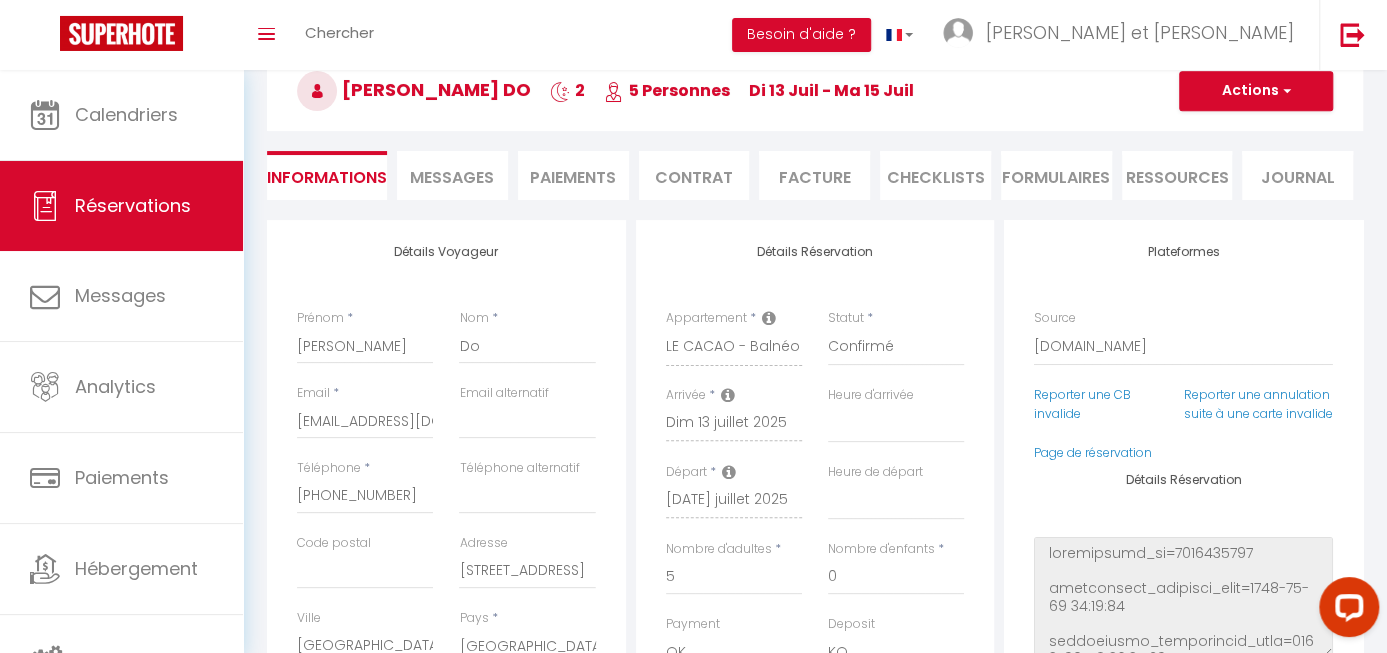 scroll, scrollTop: 104, scrollLeft: 0, axis: vertical 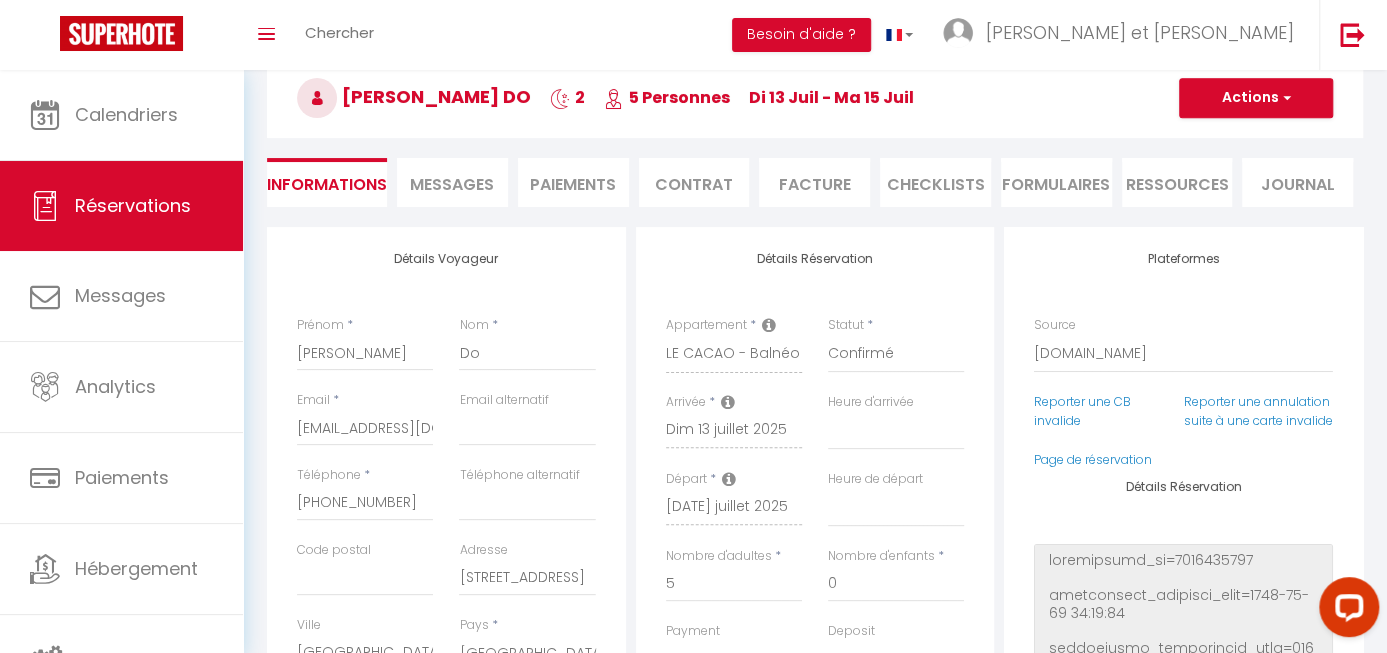 click on "Paiements" at bounding box center [573, 182] 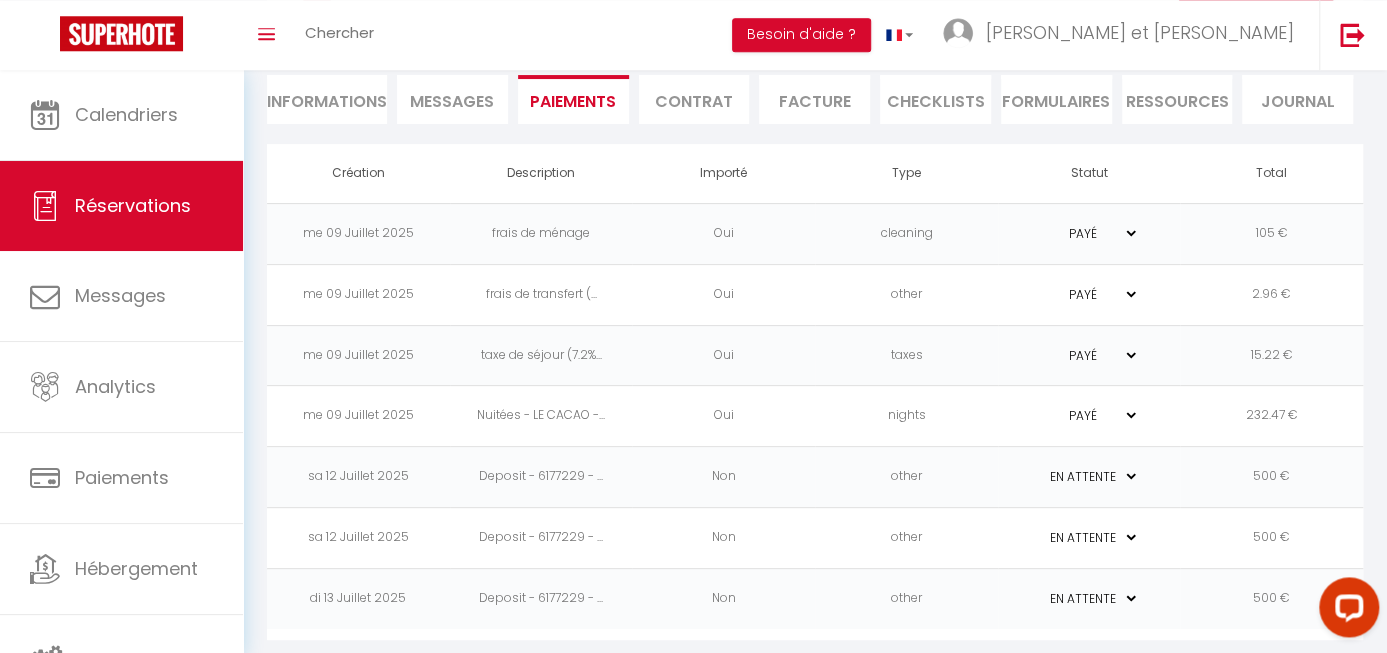 scroll, scrollTop: 204, scrollLeft: 0, axis: vertical 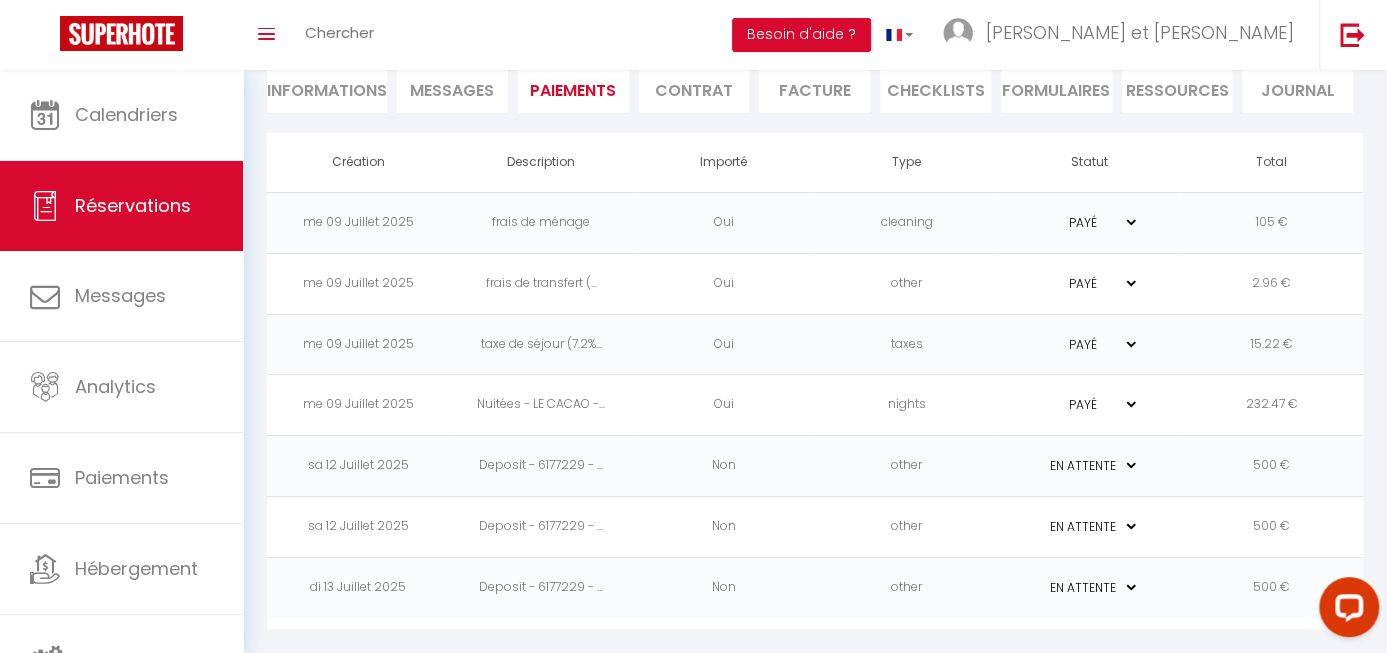 click on "500 €" at bounding box center (1271, 587) 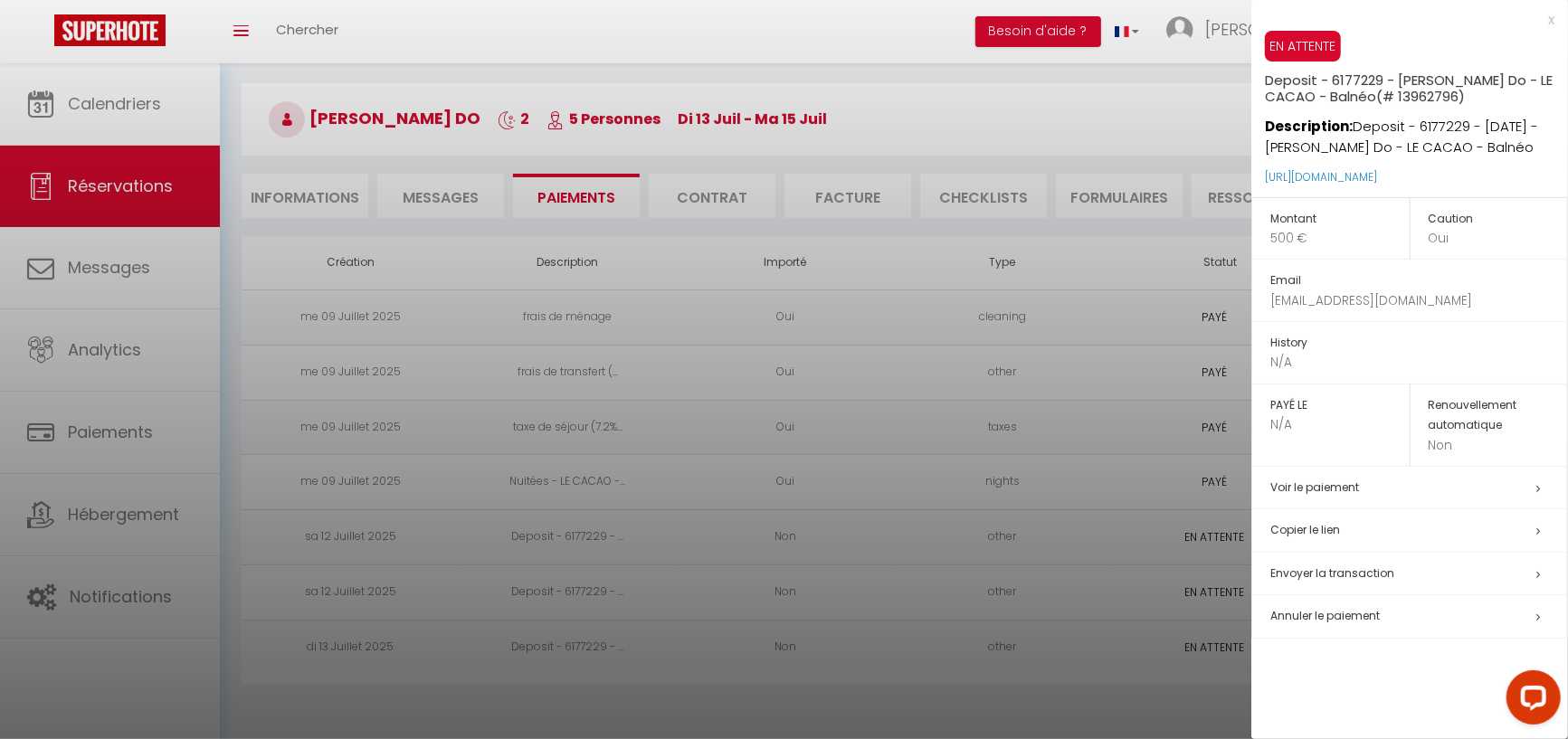 scroll, scrollTop: 63, scrollLeft: 0, axis: vertical 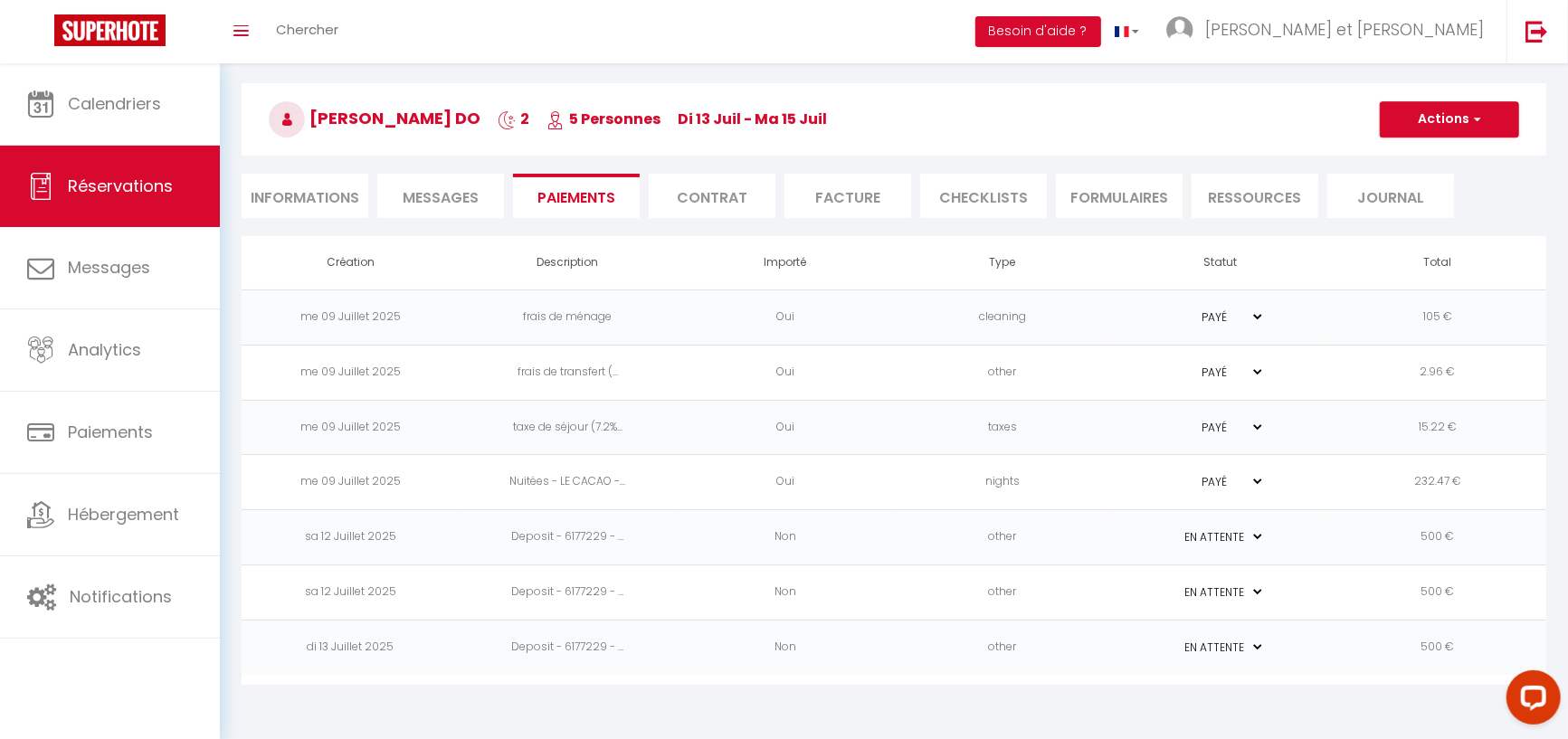 click on "500 €" at bounding box center (1438, 647) 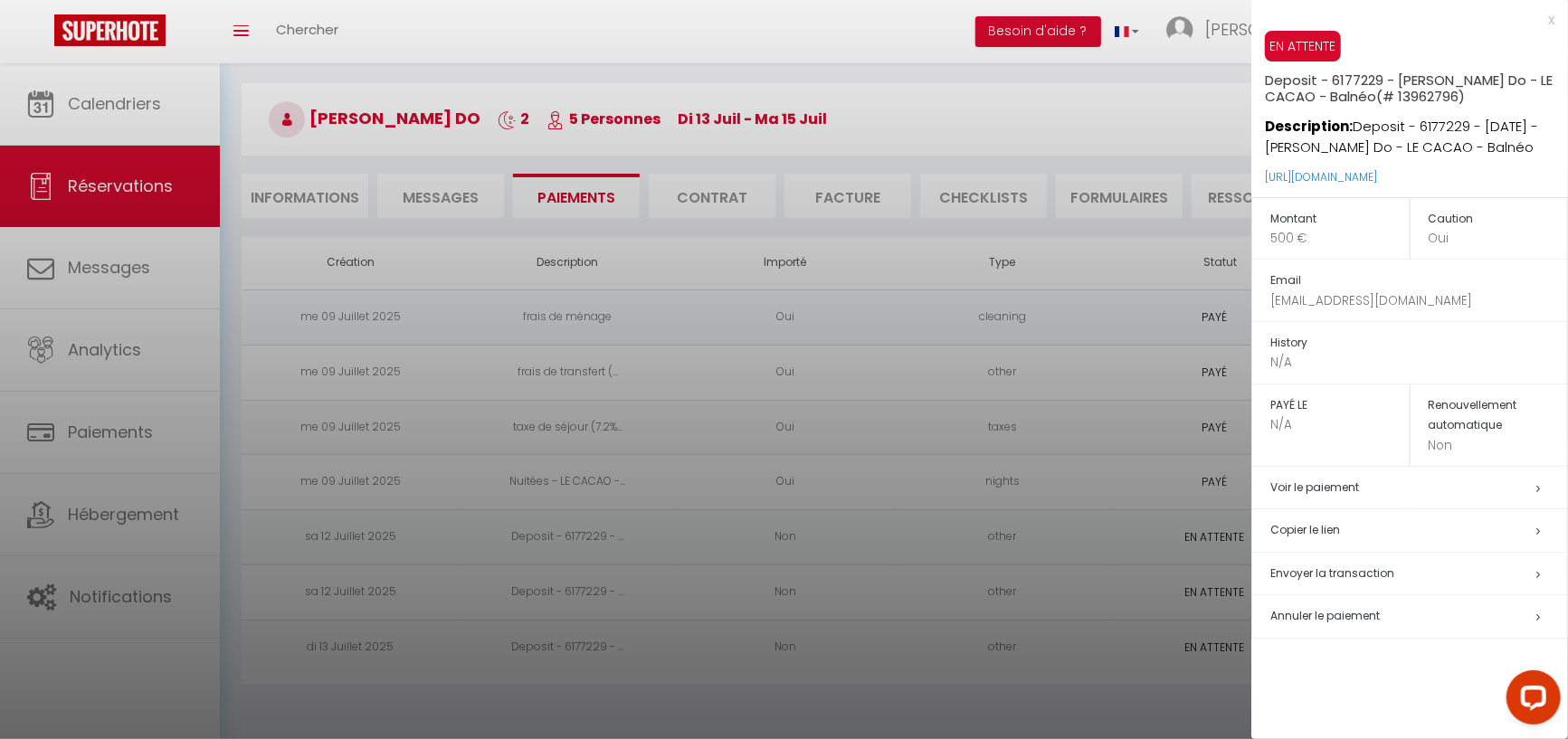 click at bounding box center [1538, 616] 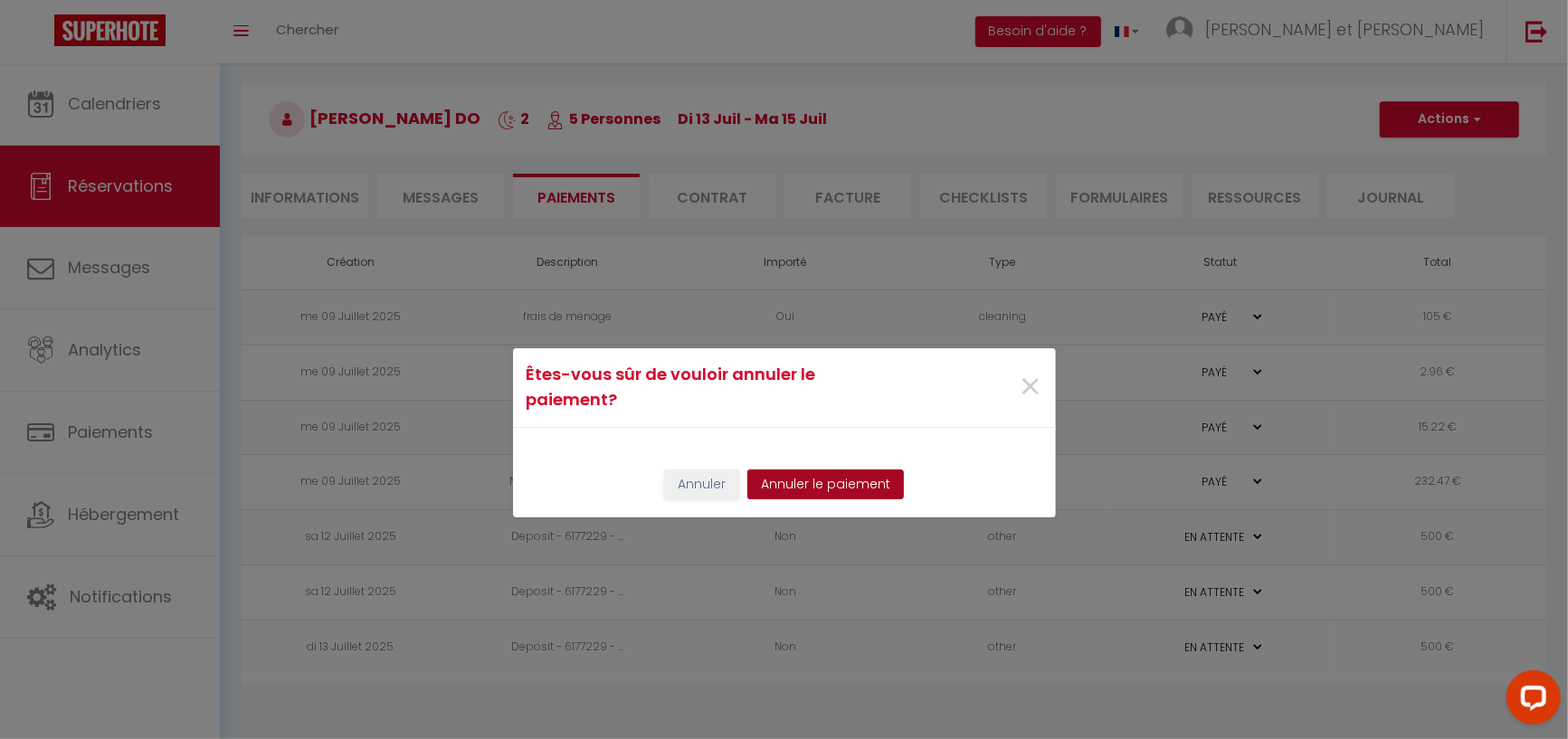 click on "Annuler le paiement" at bounding box center [825, 485] 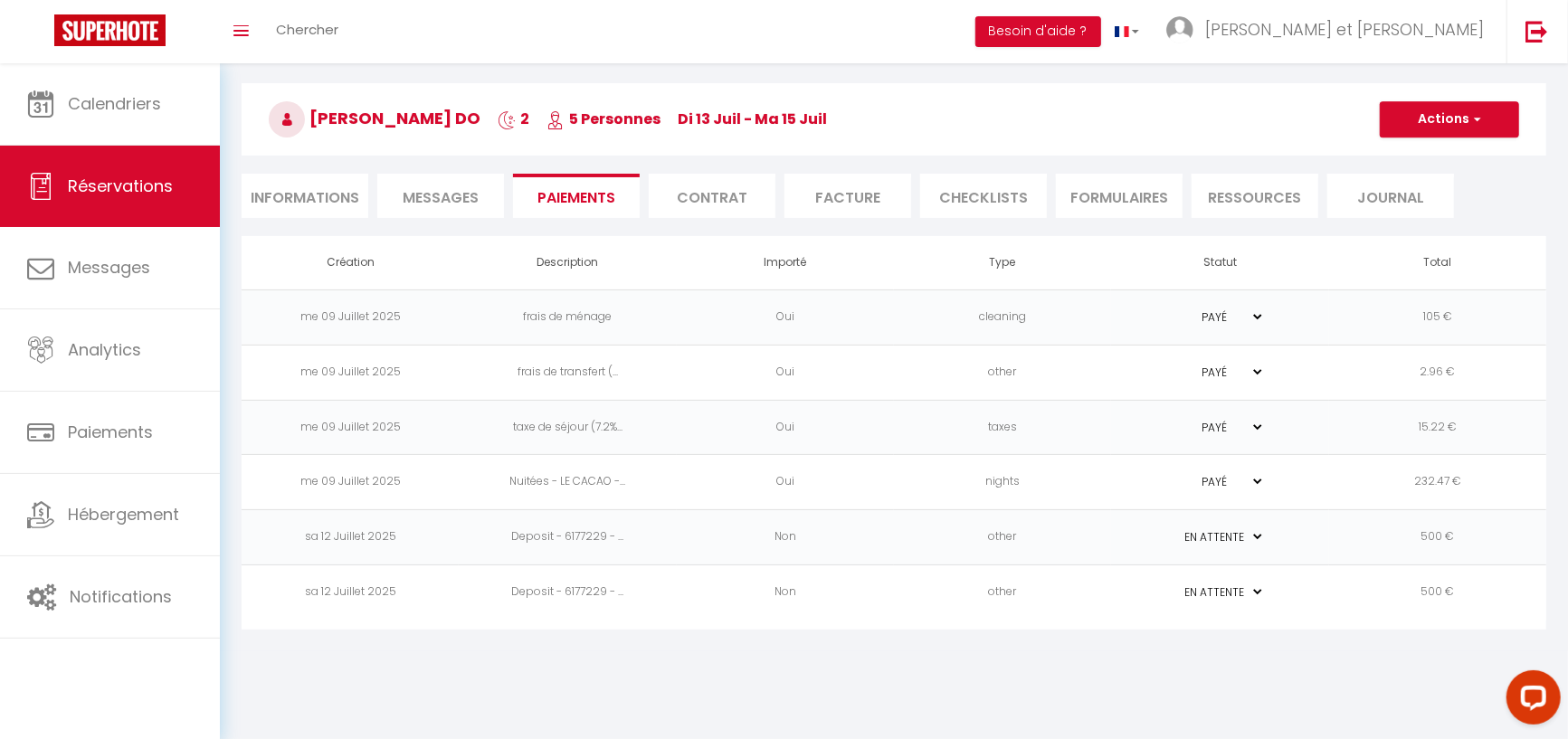 click on "500 €" at bounding box center [1438, 592] 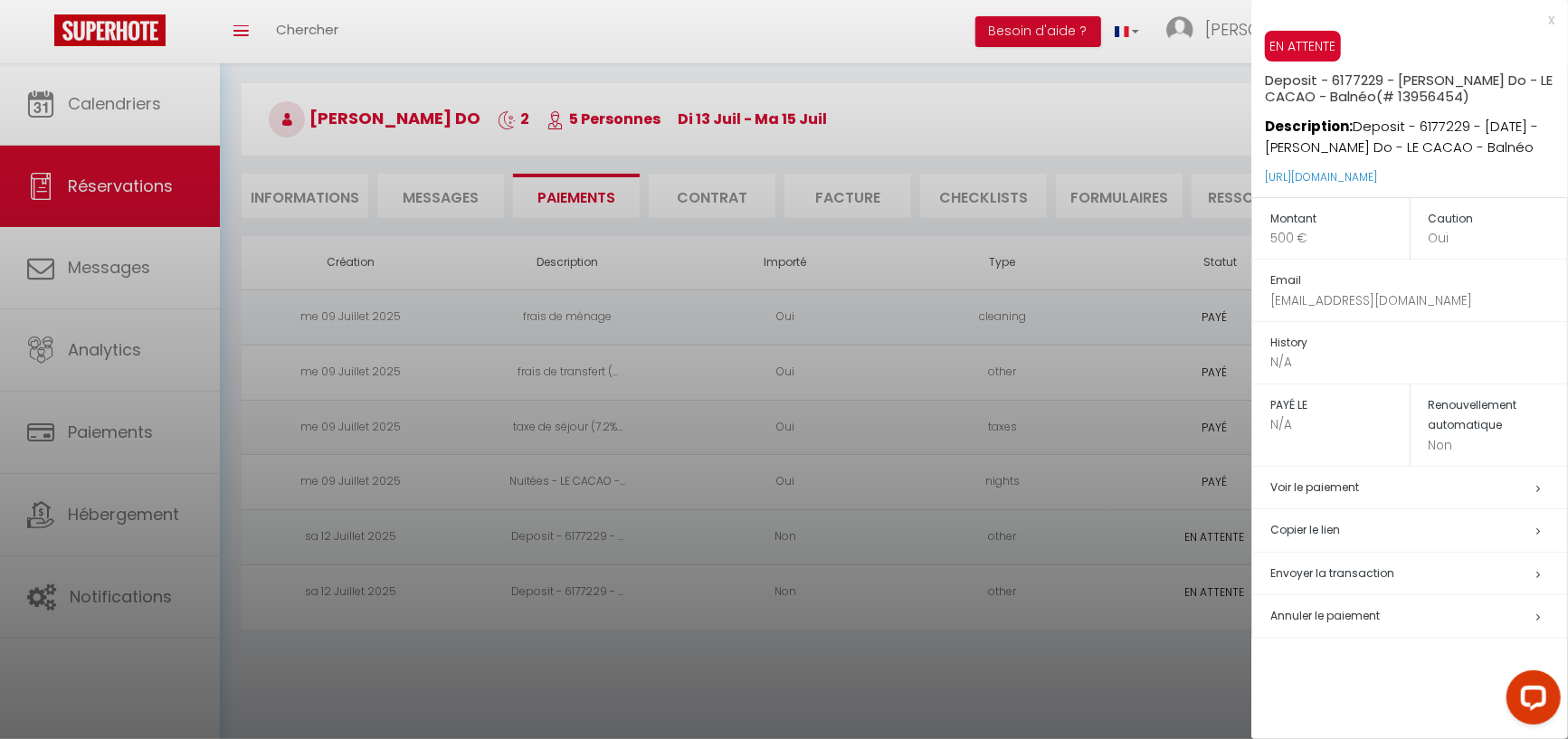 click on "Annuler le paiement" at bounding box center [1325, 615] 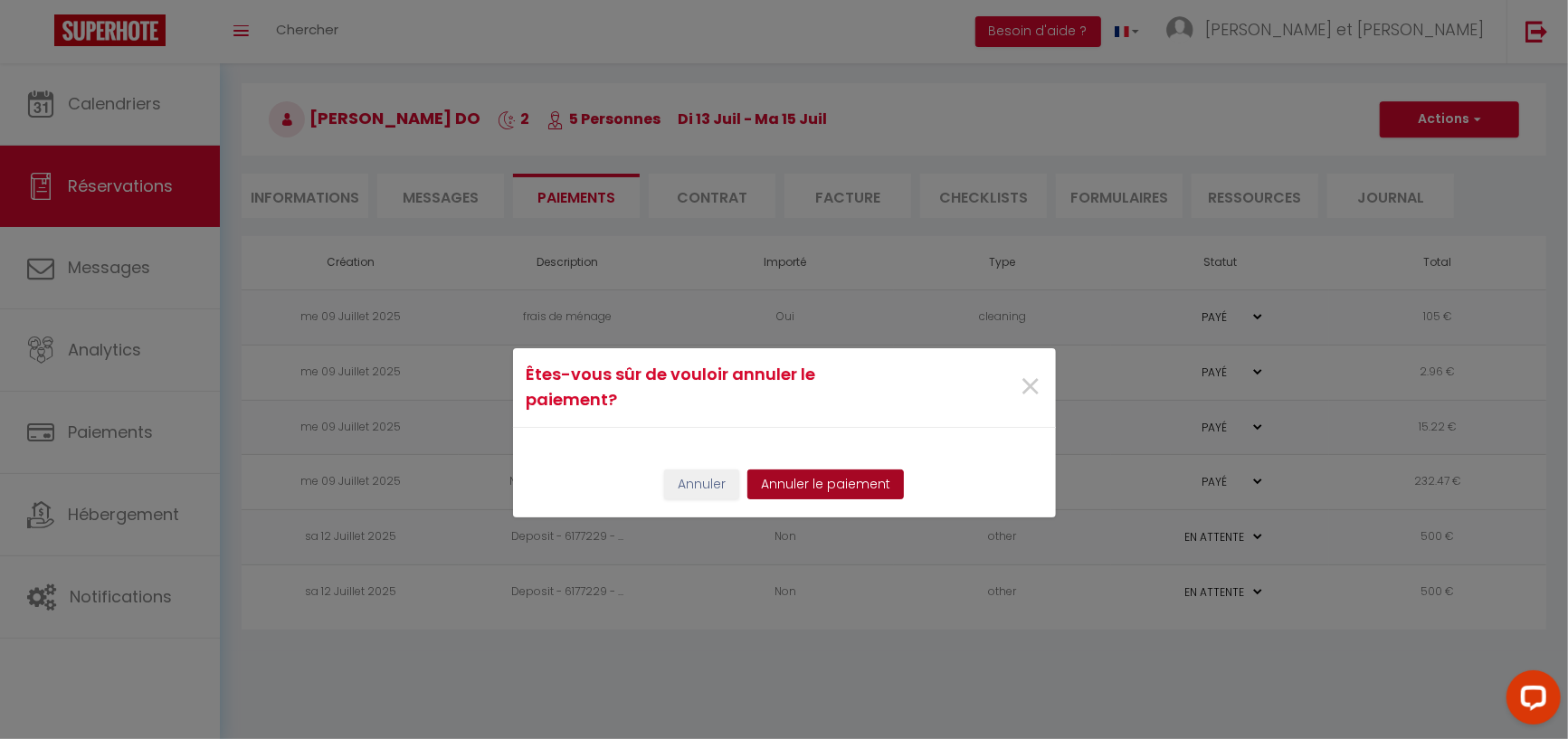 click on "Annuler le paiement" at bounding box center (825, 485) 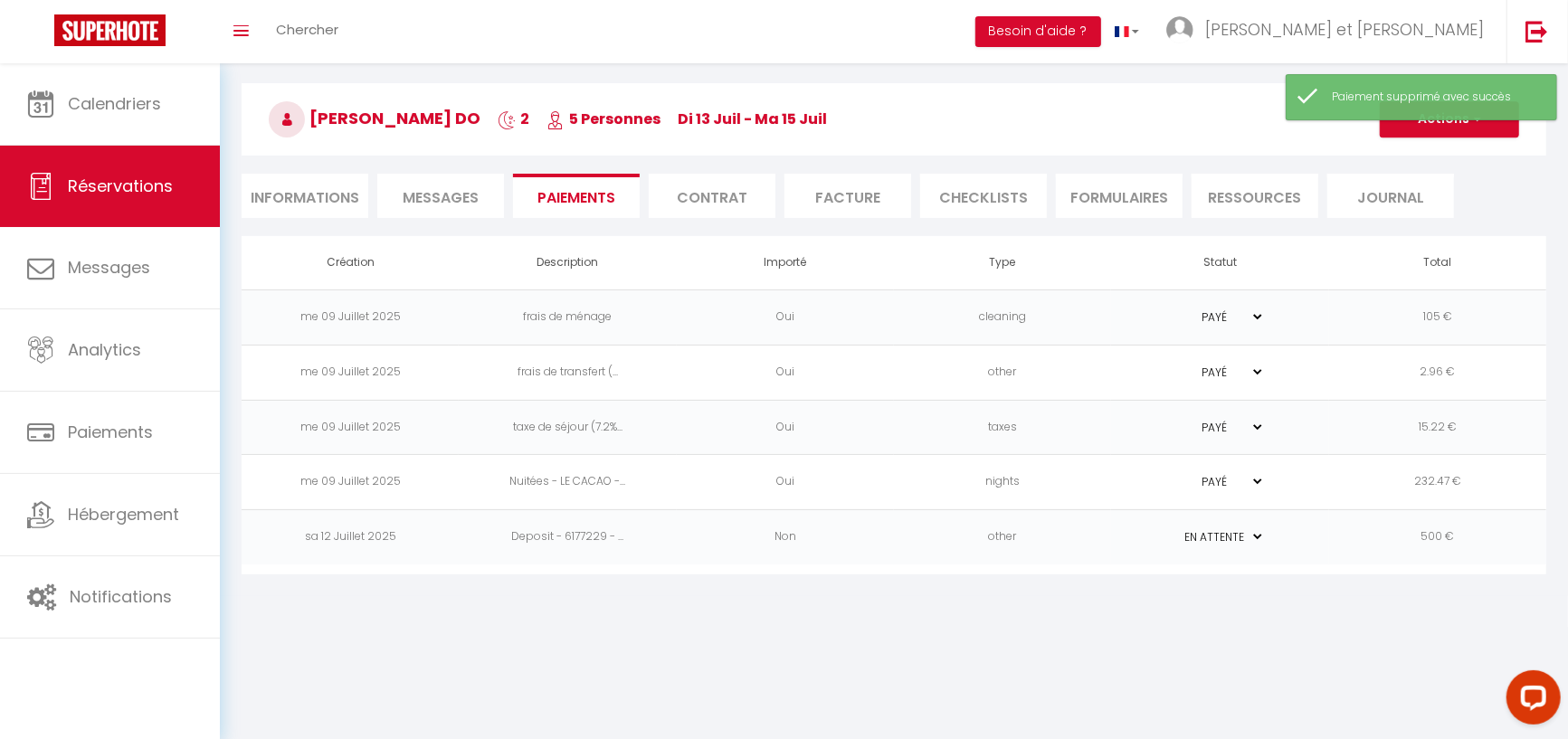 click on "500 €" at bounding box center [1438, 537] 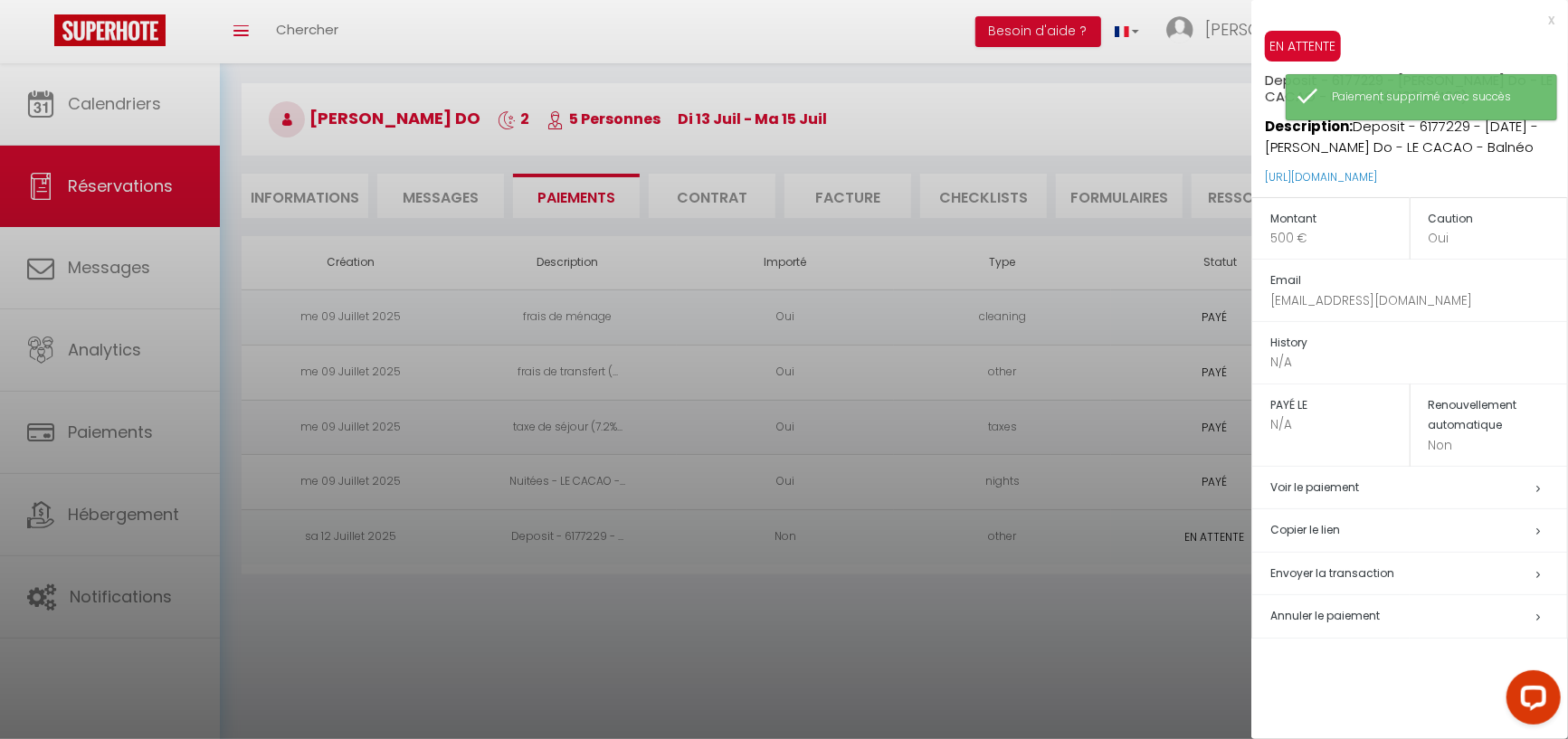 click on "Annuler le paiement" at bounding box center [1325, 615] 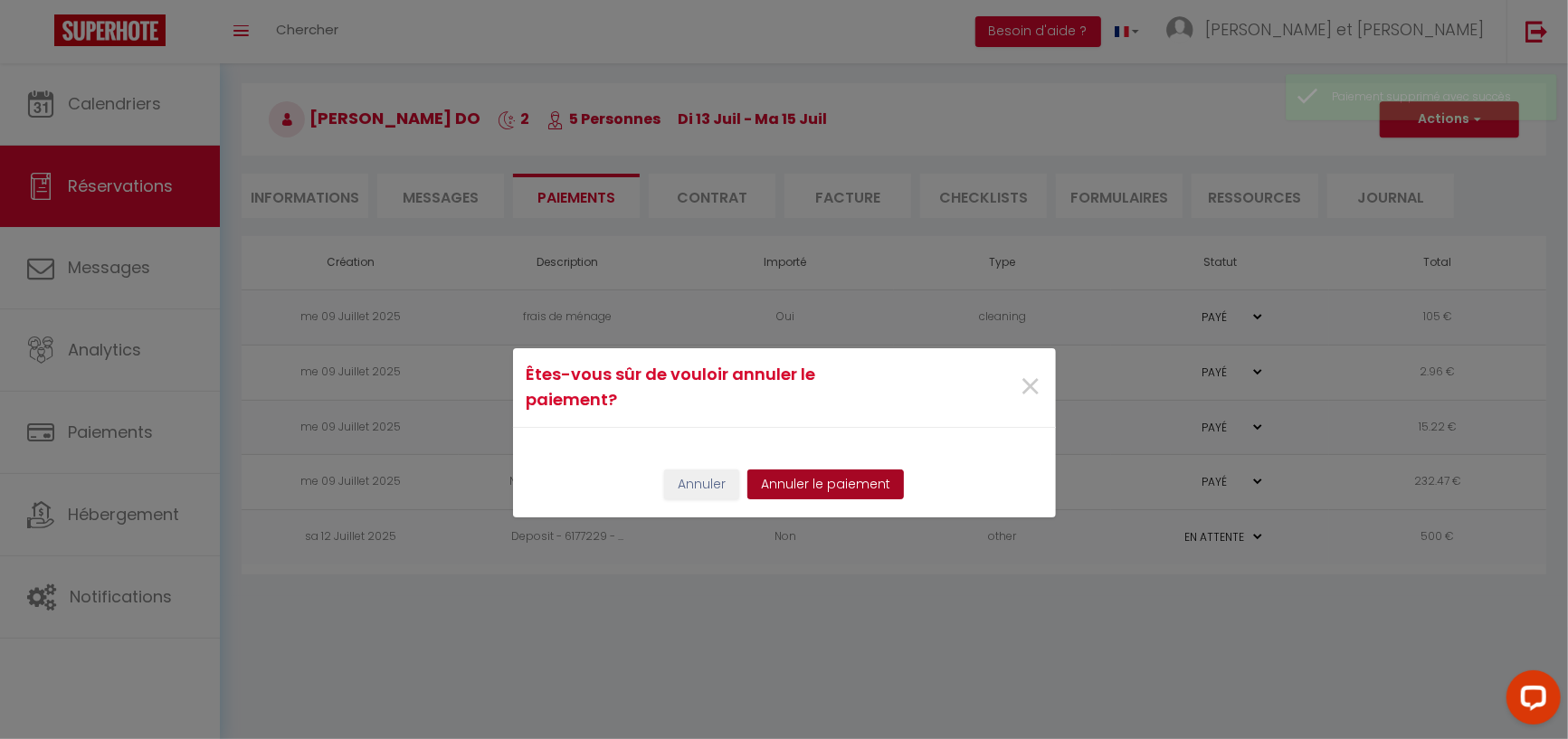 click on "Annuler le paiement" at bounding box center (825, 485) 